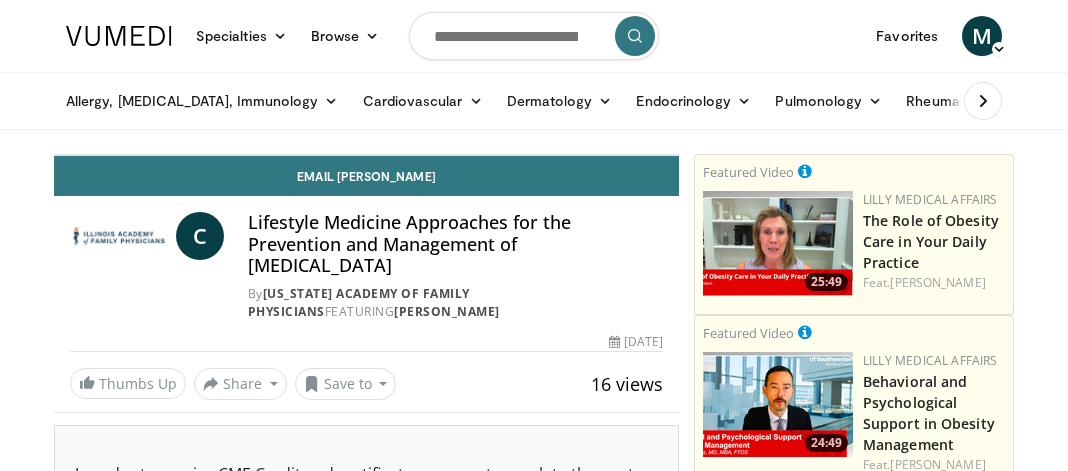 scroll, scrollTop: 0, scrollLeft: 0, axis: both 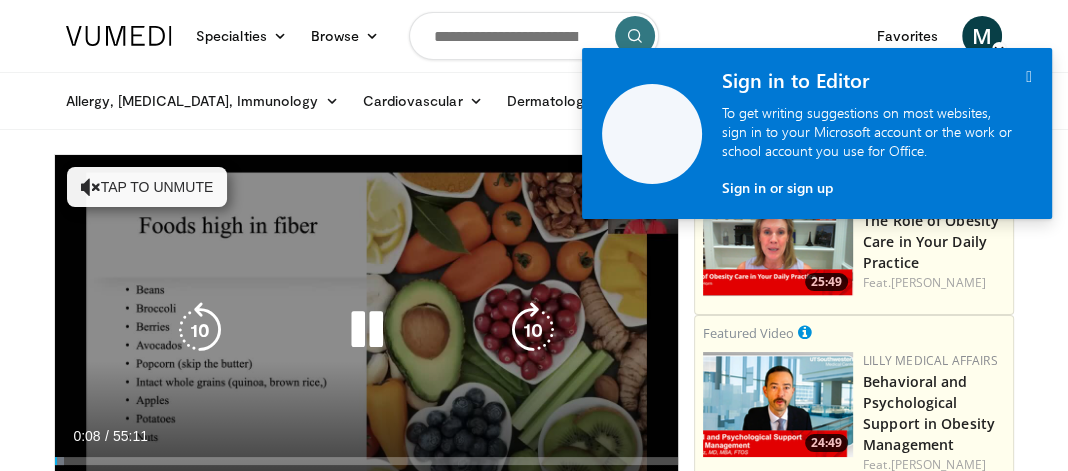 click on "Tap to unmute" at bounding box center (147, 187) 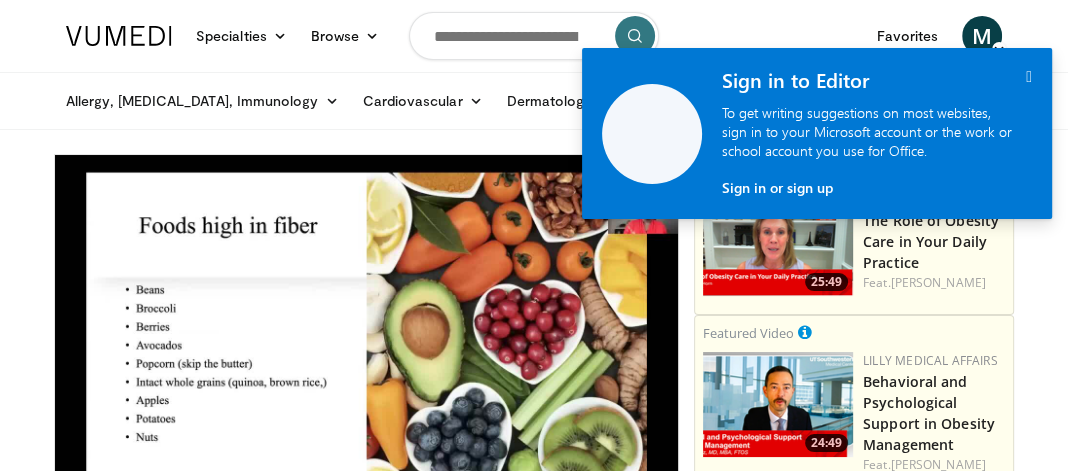click on "" 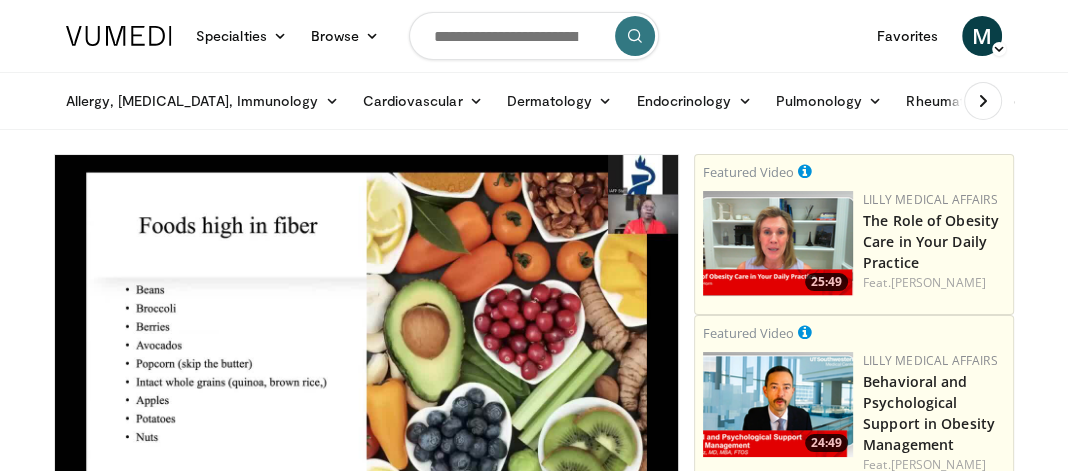 scroll, scrollTop: 412, scrollLeft: 0, axis: vertical 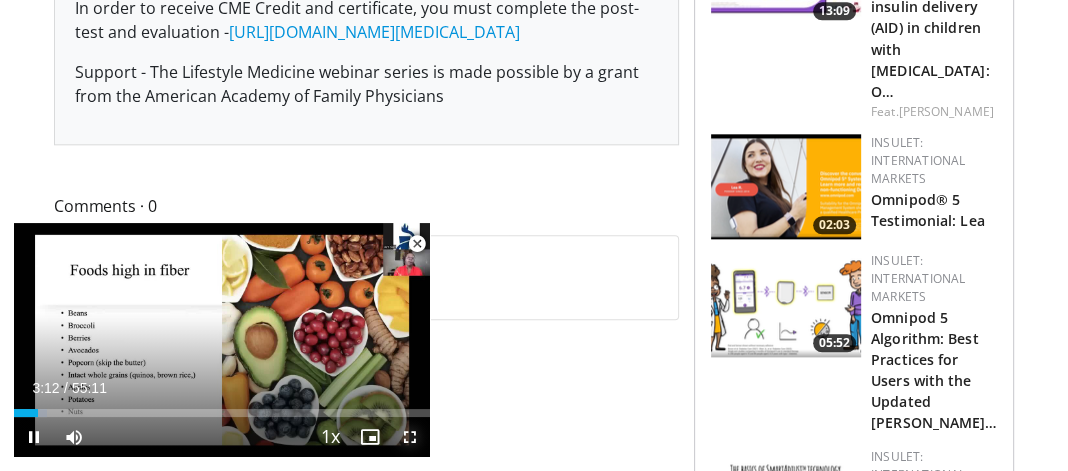 click at bounding box center (410, 437) 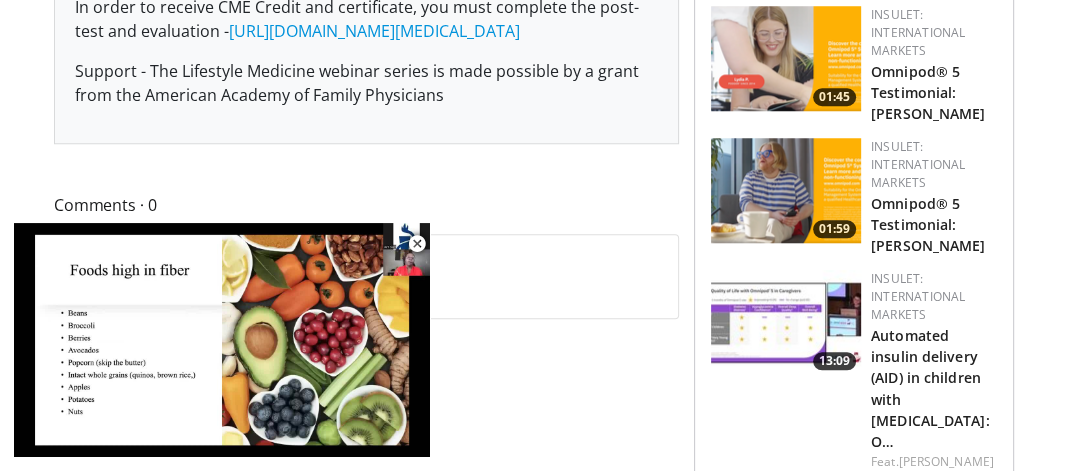 scroll, scrollTop: 1298, scrollLeft: 0, axis: vertical 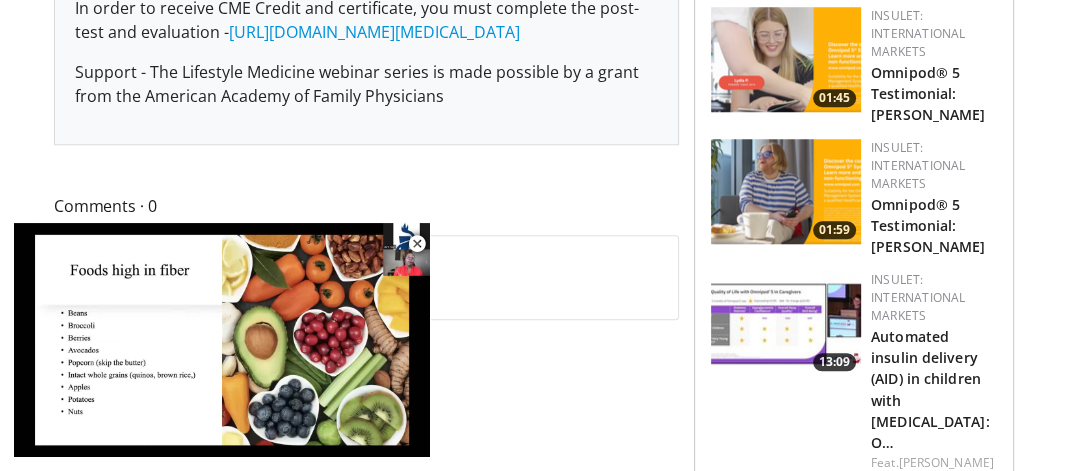 click on "Specialties
Adult & Family Medicine
Allergy, [MEDICAL_DATA], Immunology
Anesthesiology
Cardiology
Dental
Dermatology
Endocrinology
Gastroenterology & Hepatology
[MEDICAL_DATA]
Hematology & Oncology
[MEDICAL_DATA]
Nephrology
Neurology
[GEOGRAPHIC_DATA]
Obstetrics & Gynecology
Ophthalmology
Oral Maxillofacial
Orthopaedics
Otolaryngology
Pediatrics
Plastic Surgery
[GEOGRAPHIC_DATA]
Psychiatry
Pulmonology
Radiation Oncology
[MEDICAL_DATA]
Rheumatology
Urology" at bounding box center [534, 867] 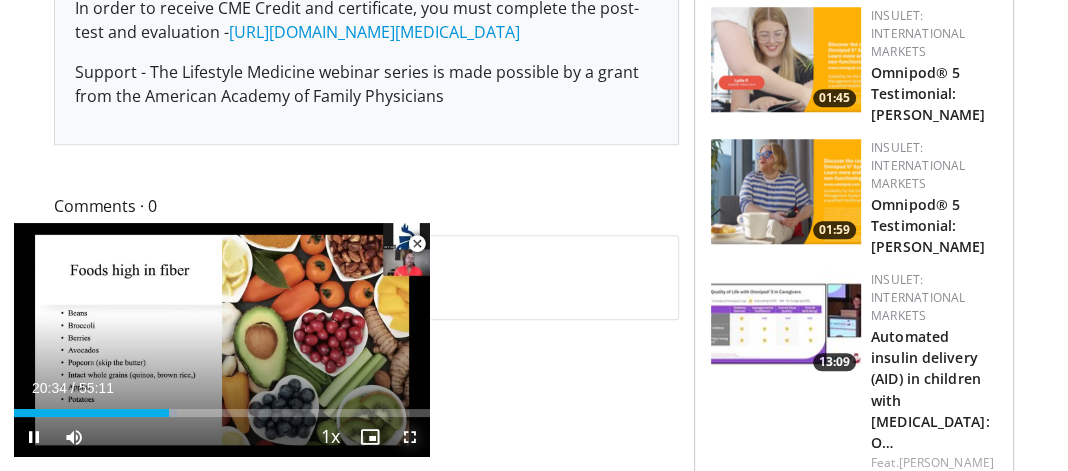 click at bounding box center [410, 437] 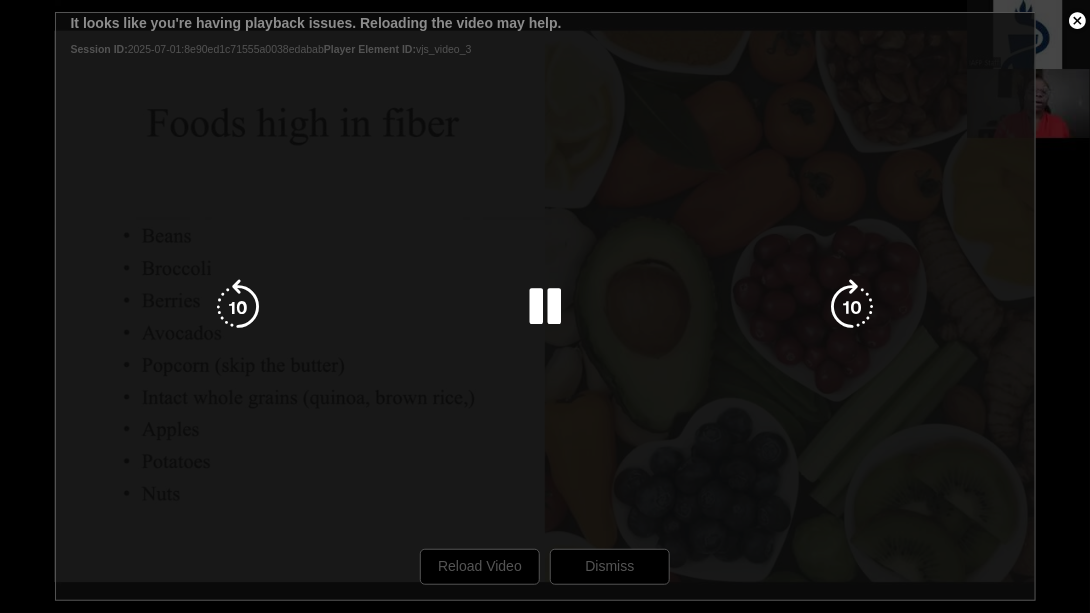 click at bounding box center [852, 307] 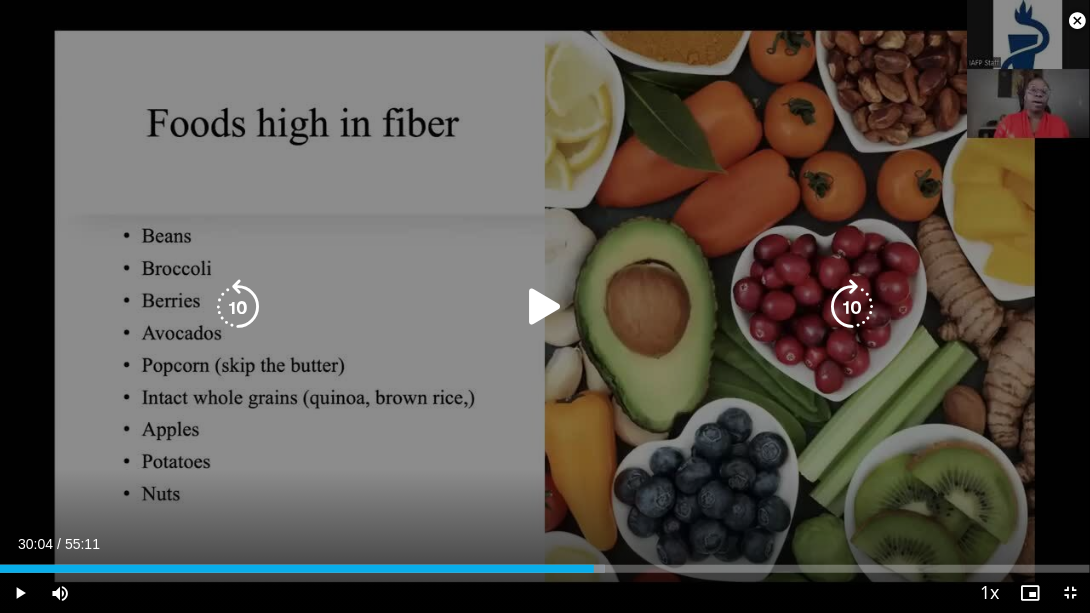click at bounding box center (545, 307) 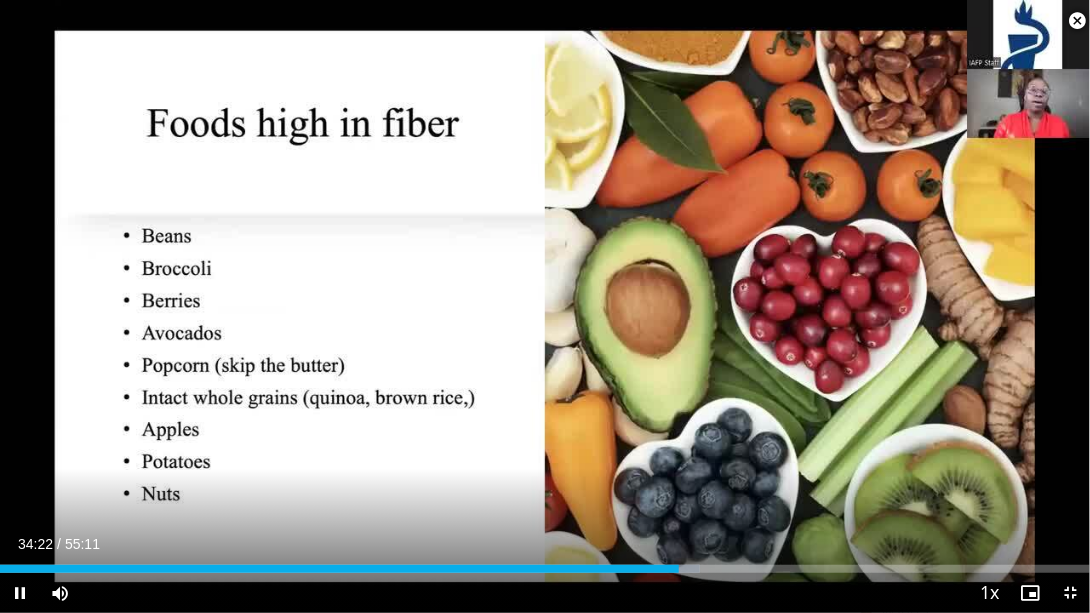 click on "**********" at bounding box center (545, 306) 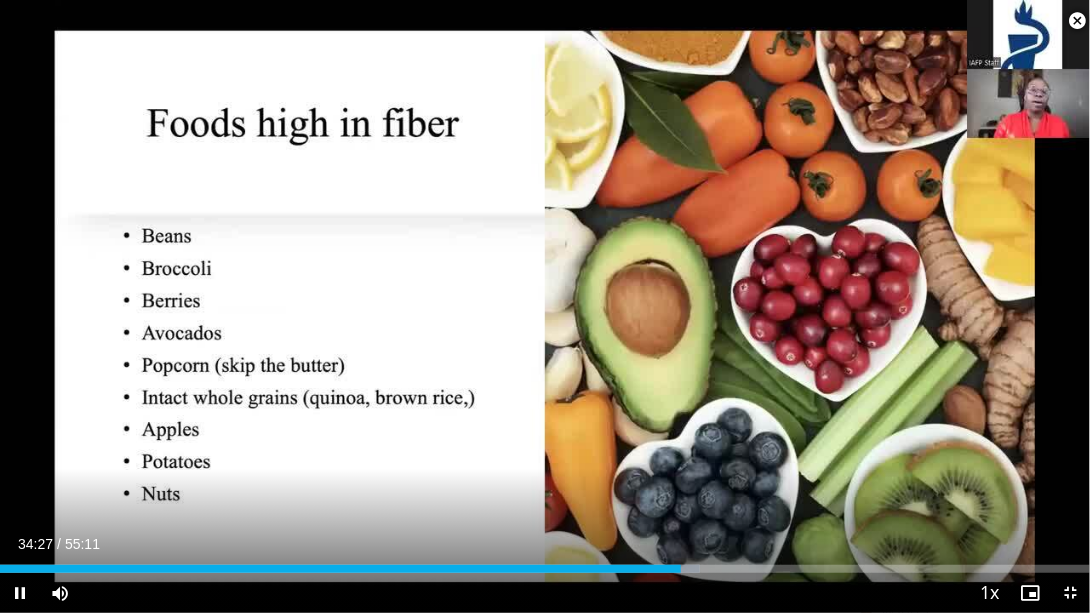 click on "**********" at bounding box center (545, 306) 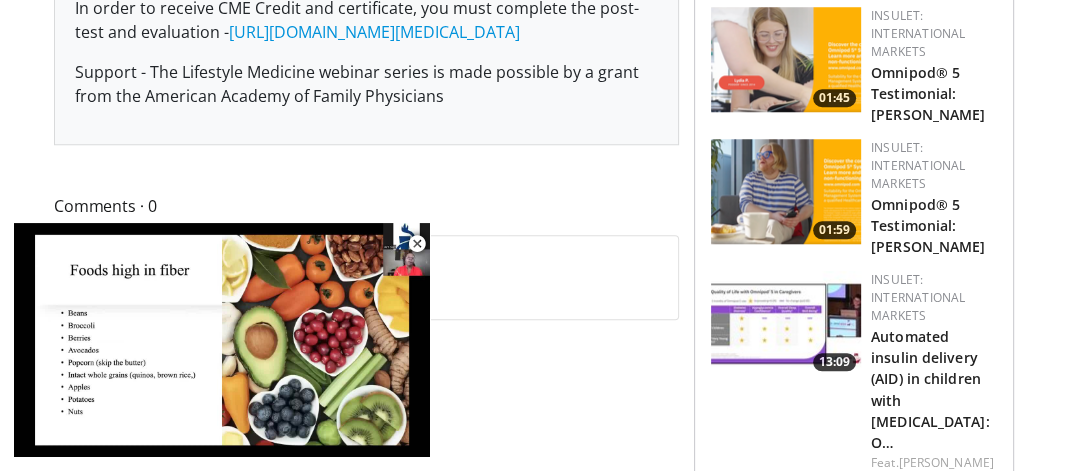 click on "Comments   0" at bounding box center (366, 206) 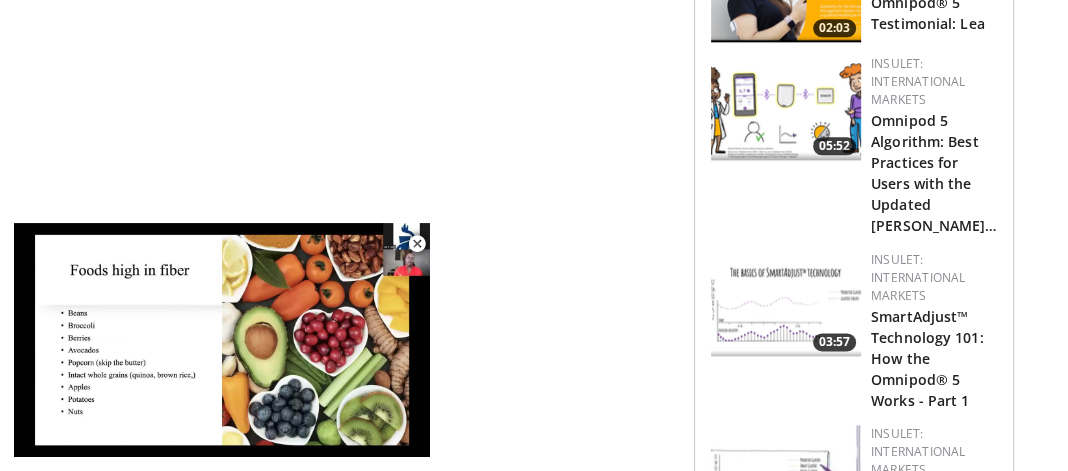 scroll, scrollTop: 1870, scrollLeft: 0, axis: vertical 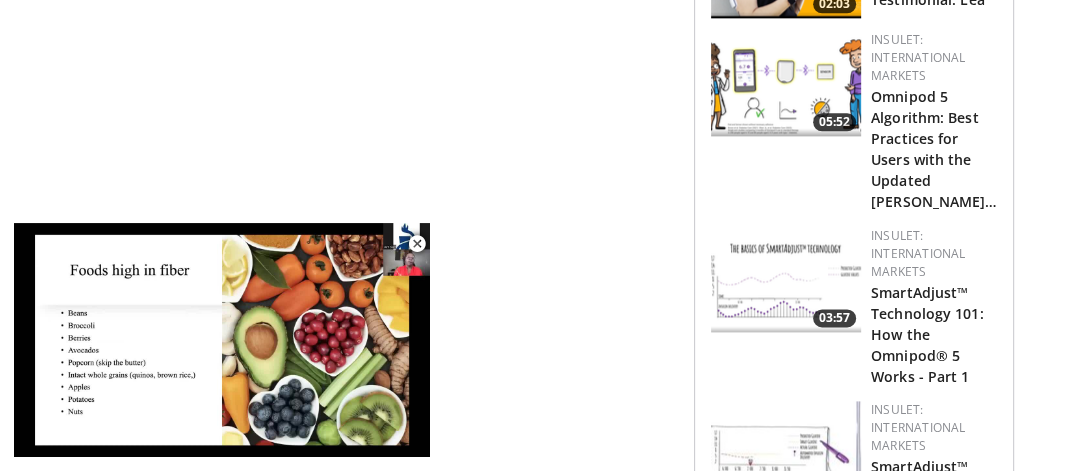 click on "**********" at bounding box center (374, 222) 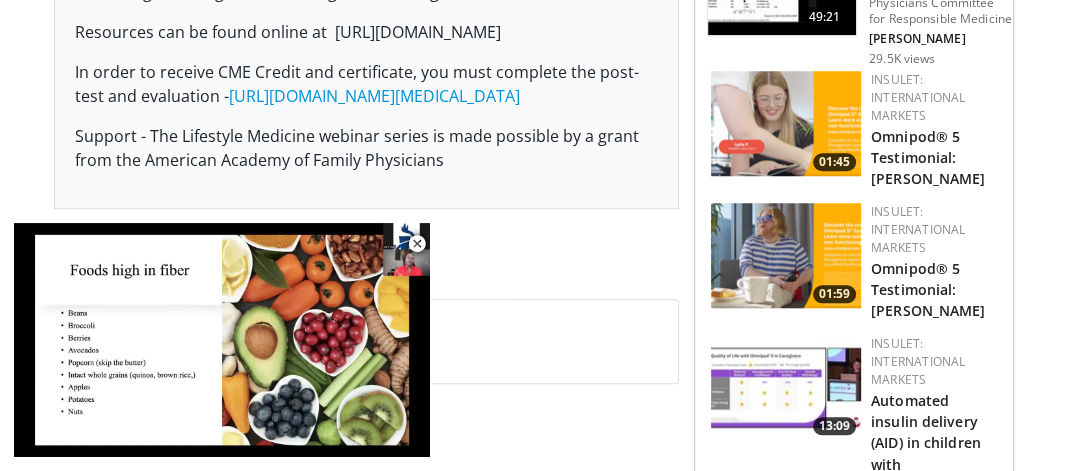 scroll, scrollTop: 1194, scrollLeft: 0, axis: vertical 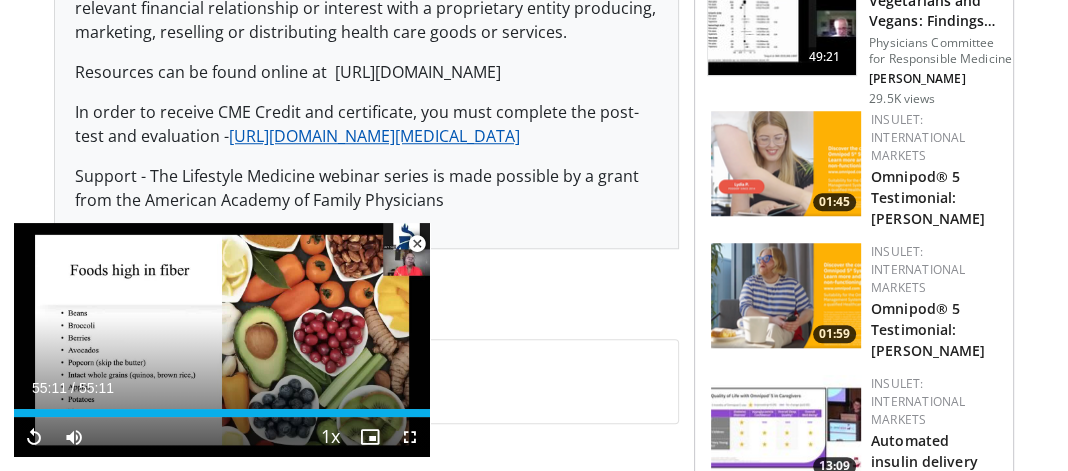 click on "[URL][DOMAIN_NAME][MEDICAL_DATA]" at bounding box center (374, 136) 